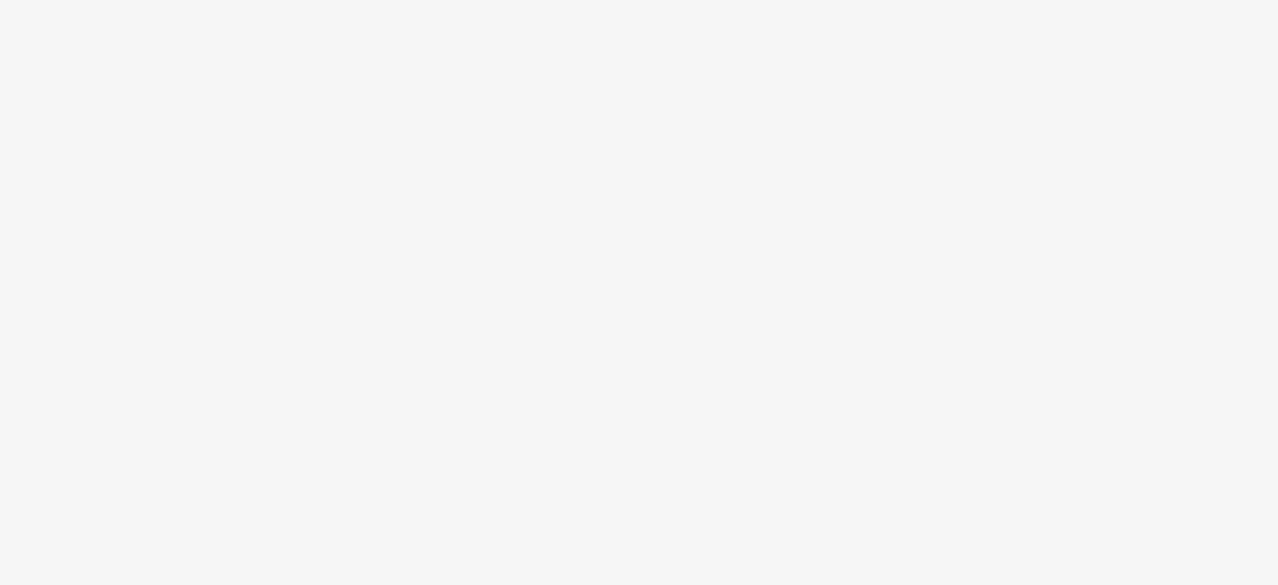 scroll, scrollTop: 0, scrollLeft: 0, axis: both 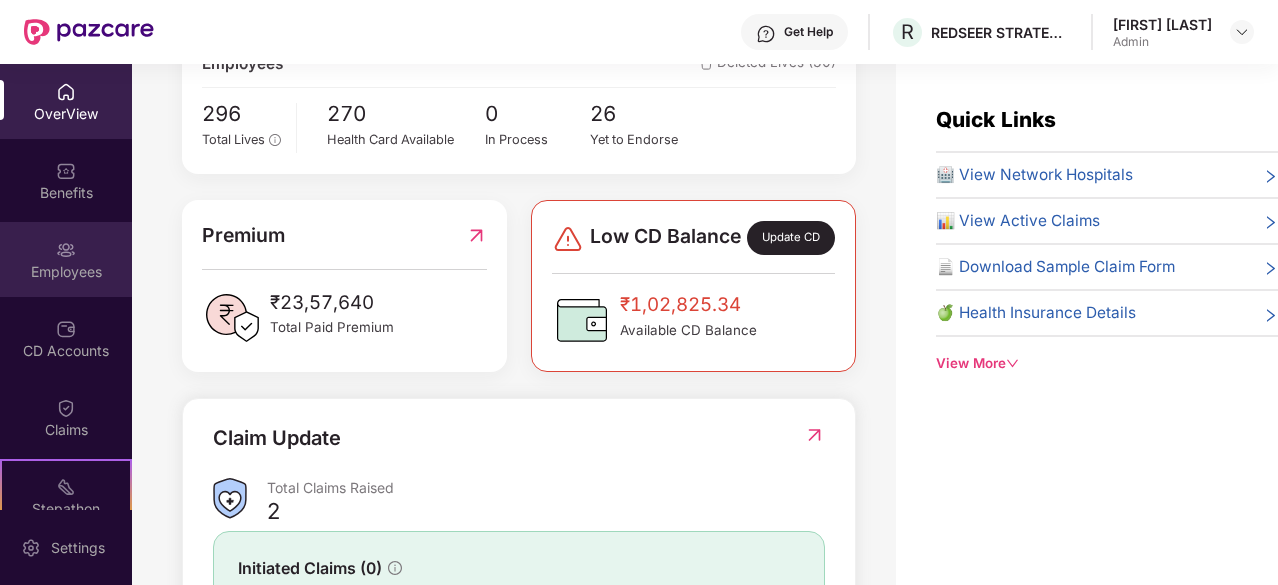 click on "Employees" at bounding box center (66, 272) 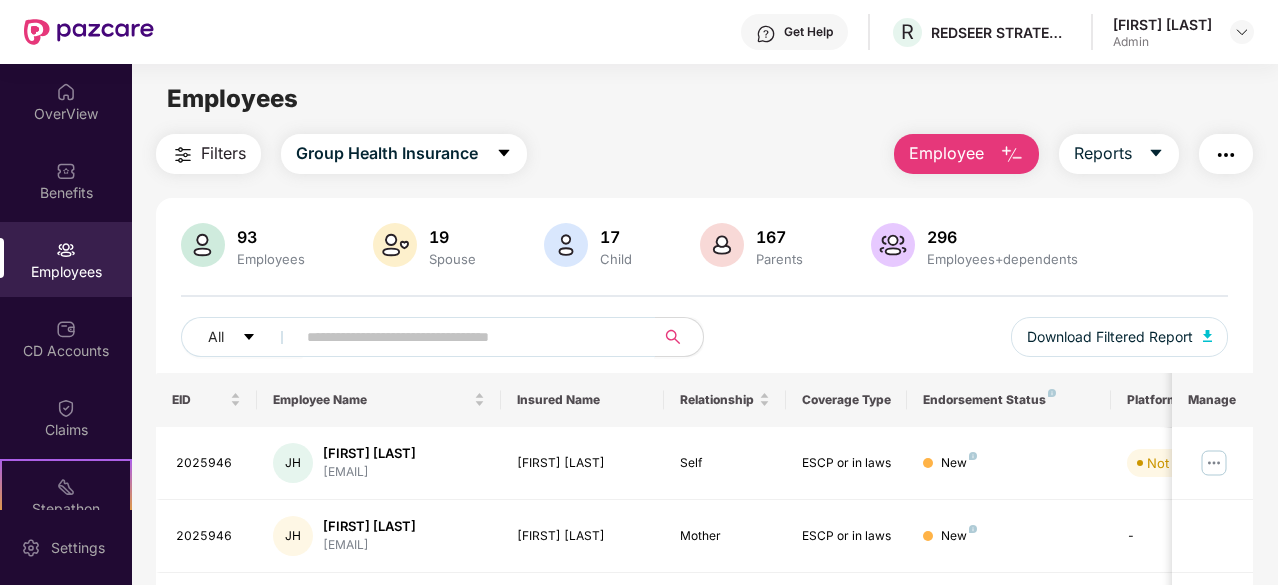 click at bounding box center [467, 337] 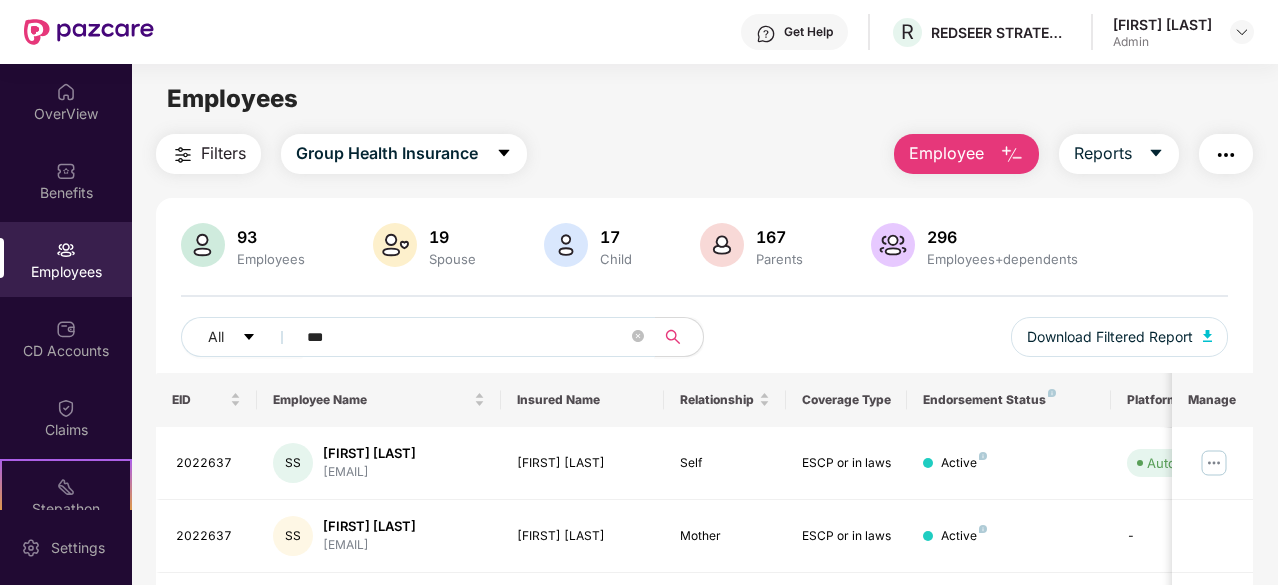 scroll, scrollTop: 130, scrollLeft: 0, axis: vertical 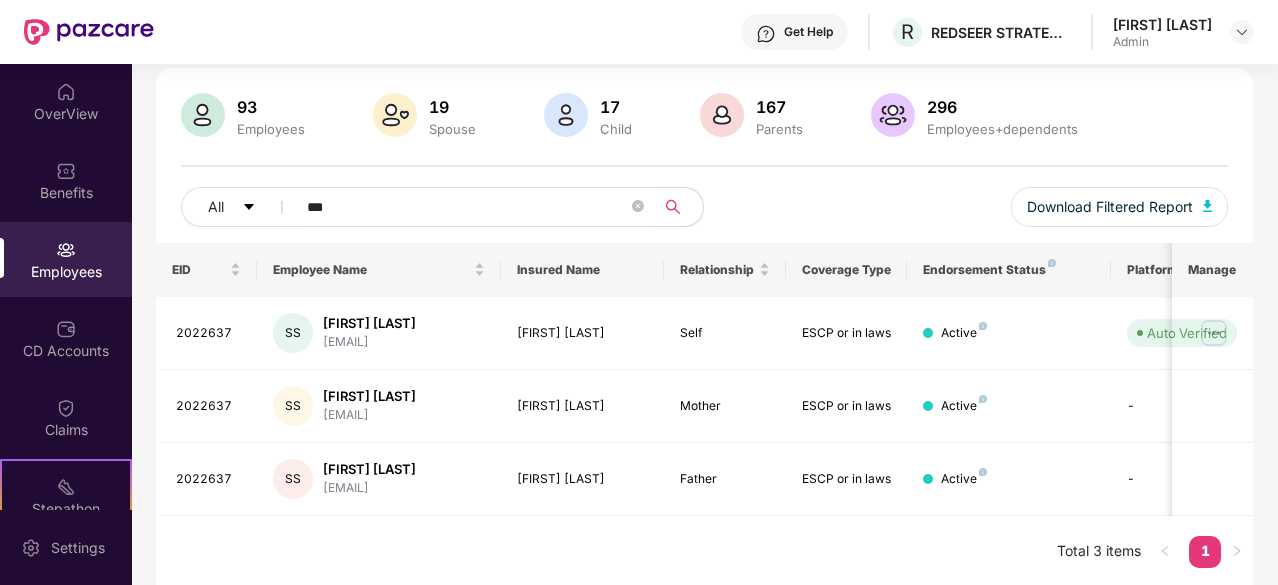 type on "**" 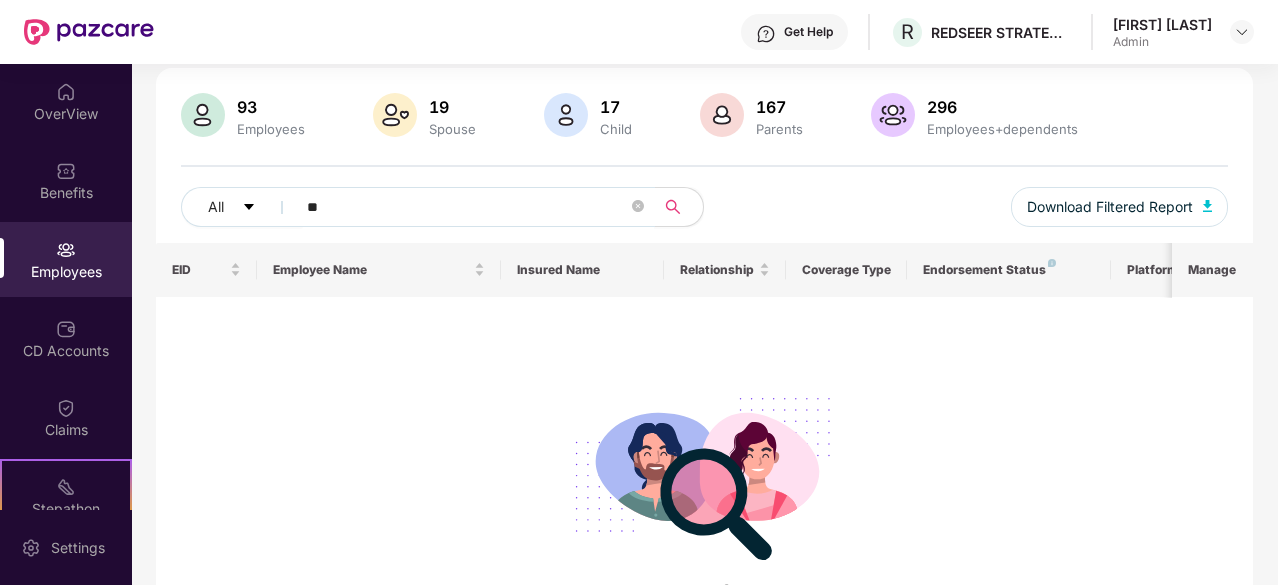 scroll, scrollTop: 246, scrollLeft: 0, axis: vertical 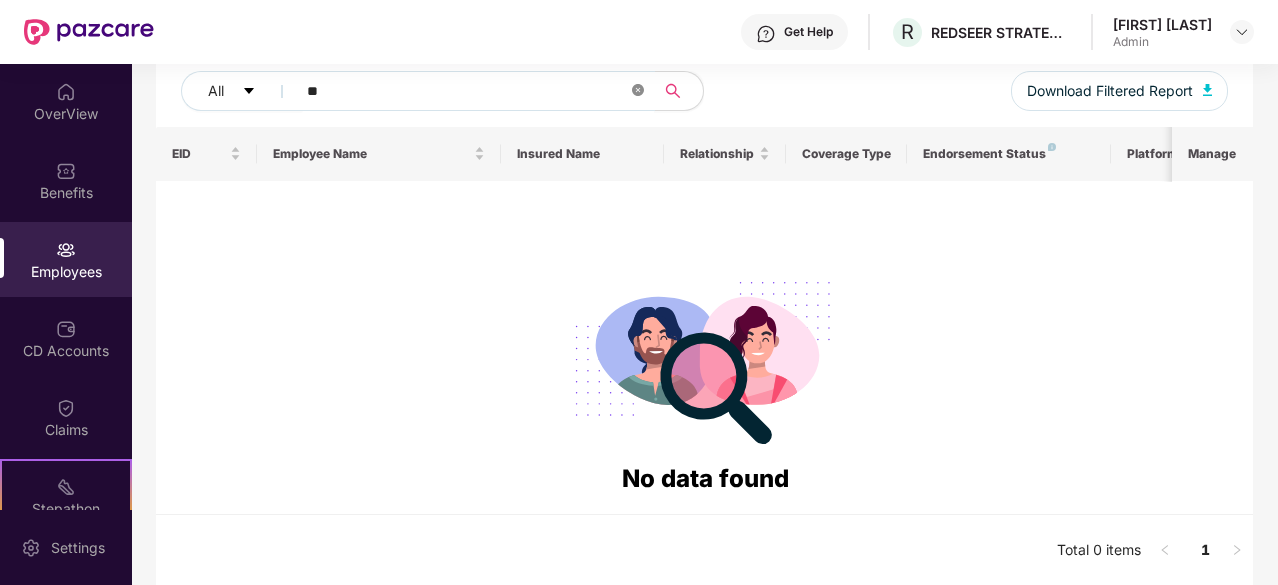 click 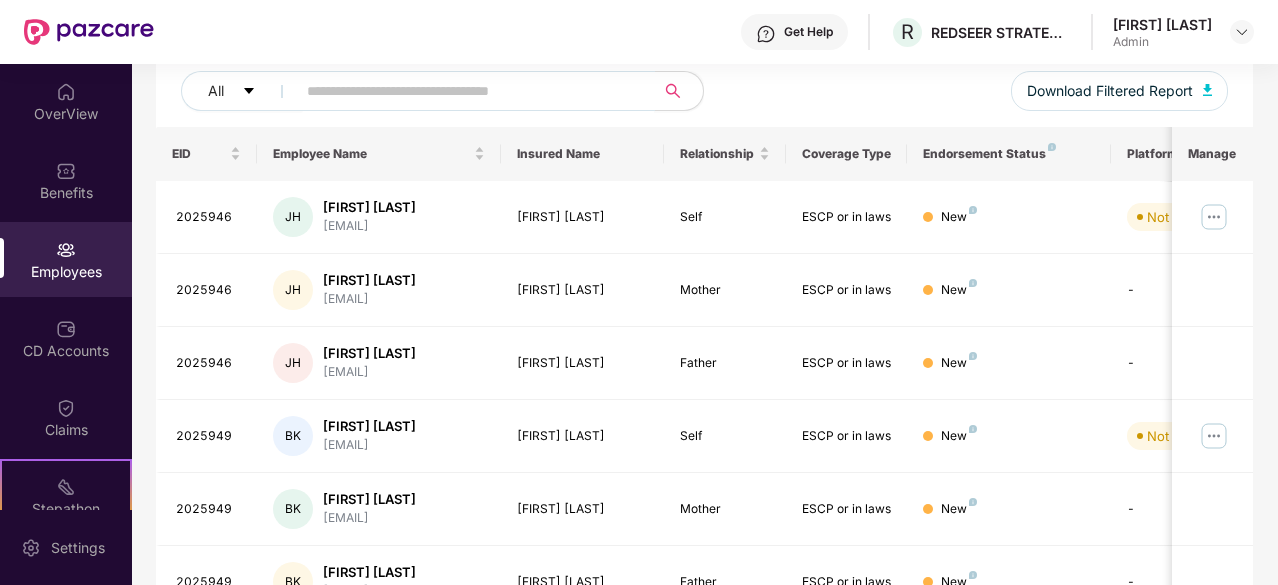 click at bounding box center (467, 91) 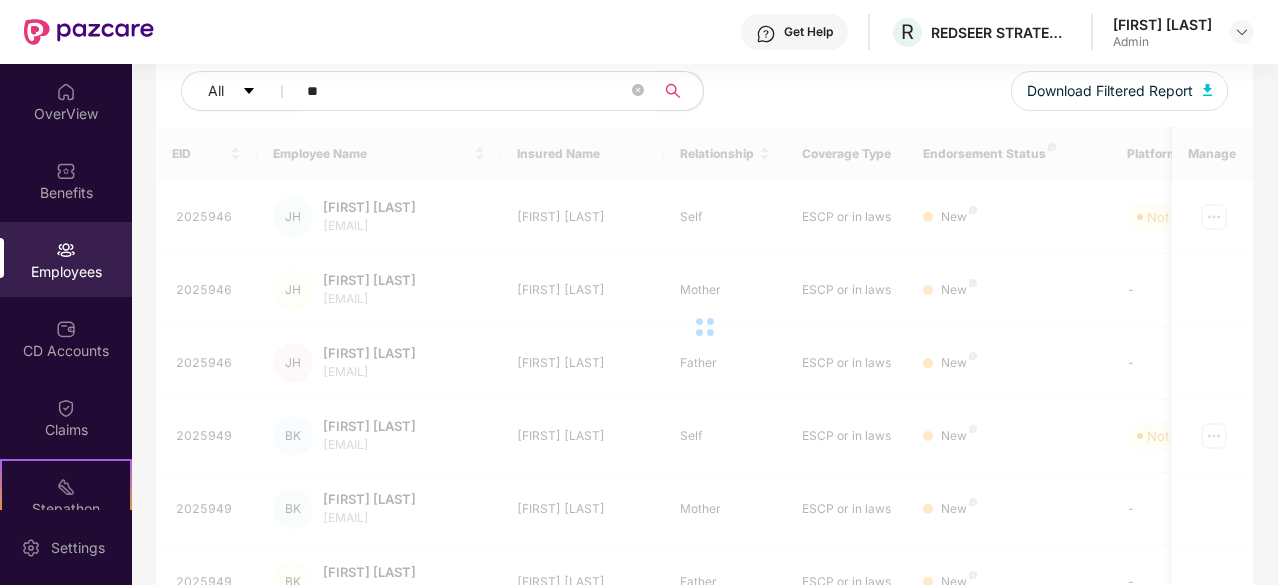 type on "***" 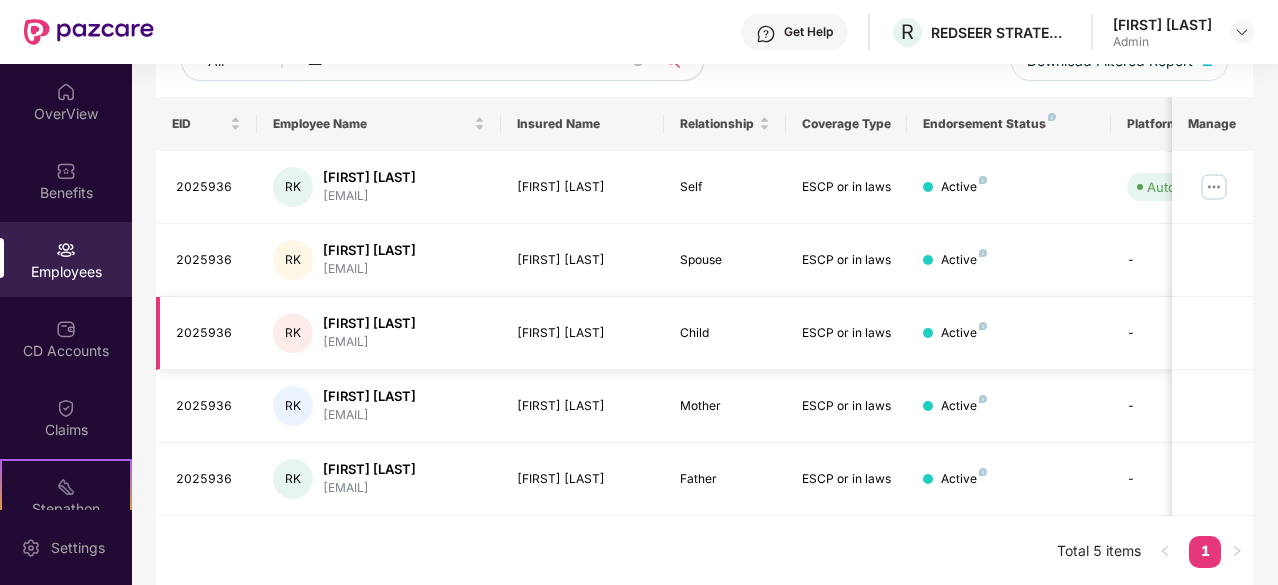 scroll, scrollTop: 0, scrollLeft: 0, axis: both 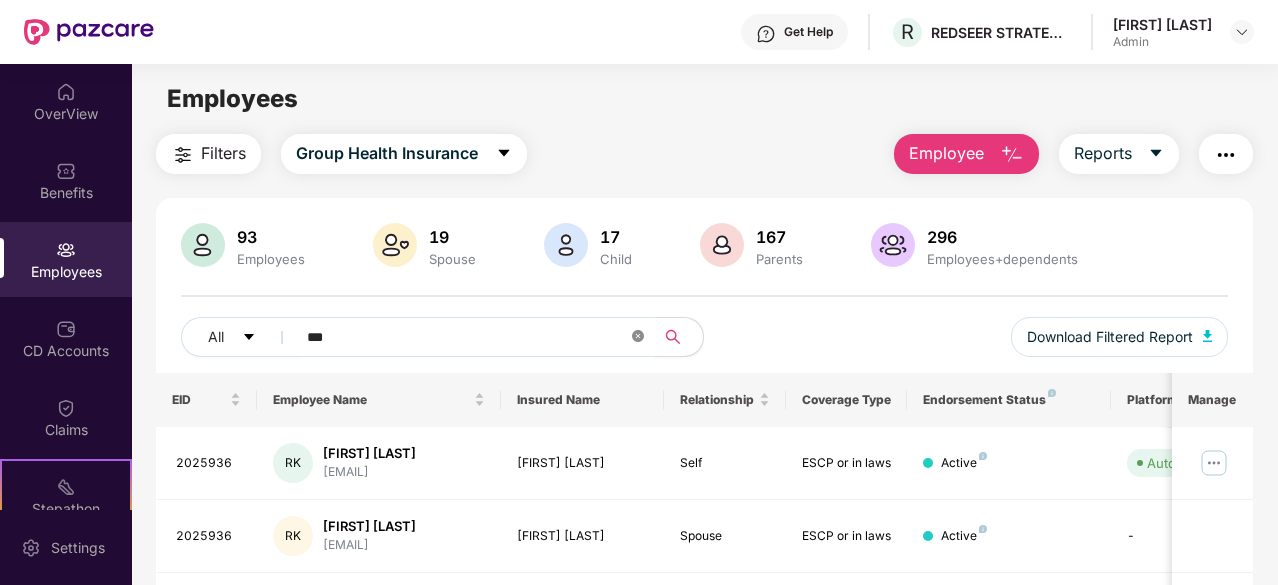 click 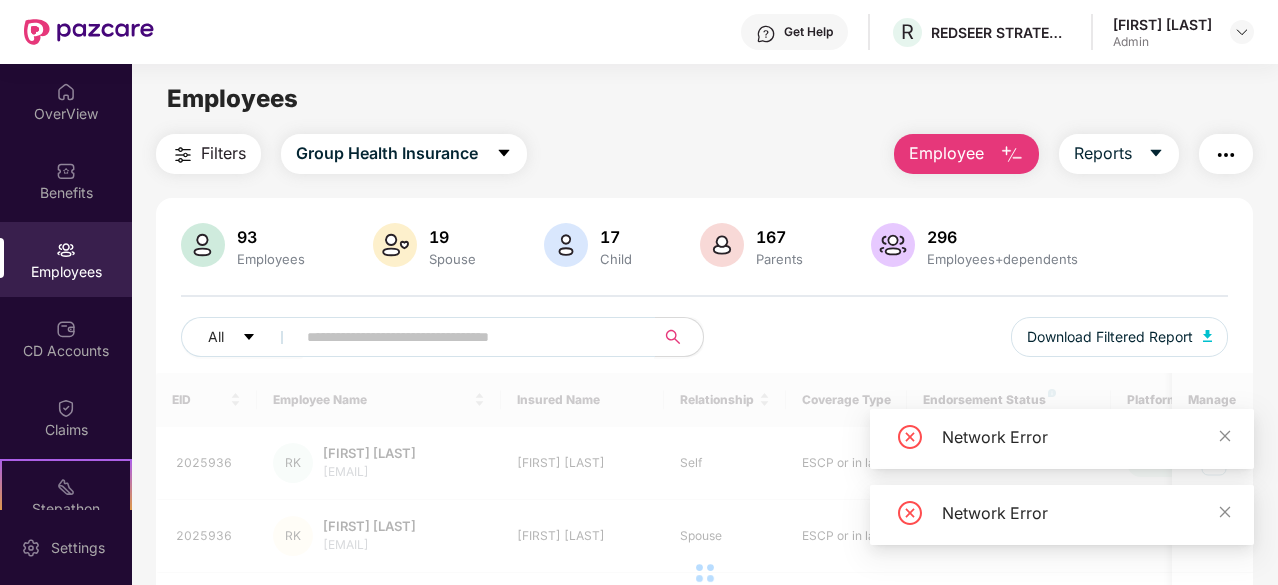 click at bounding box center [467, 337] 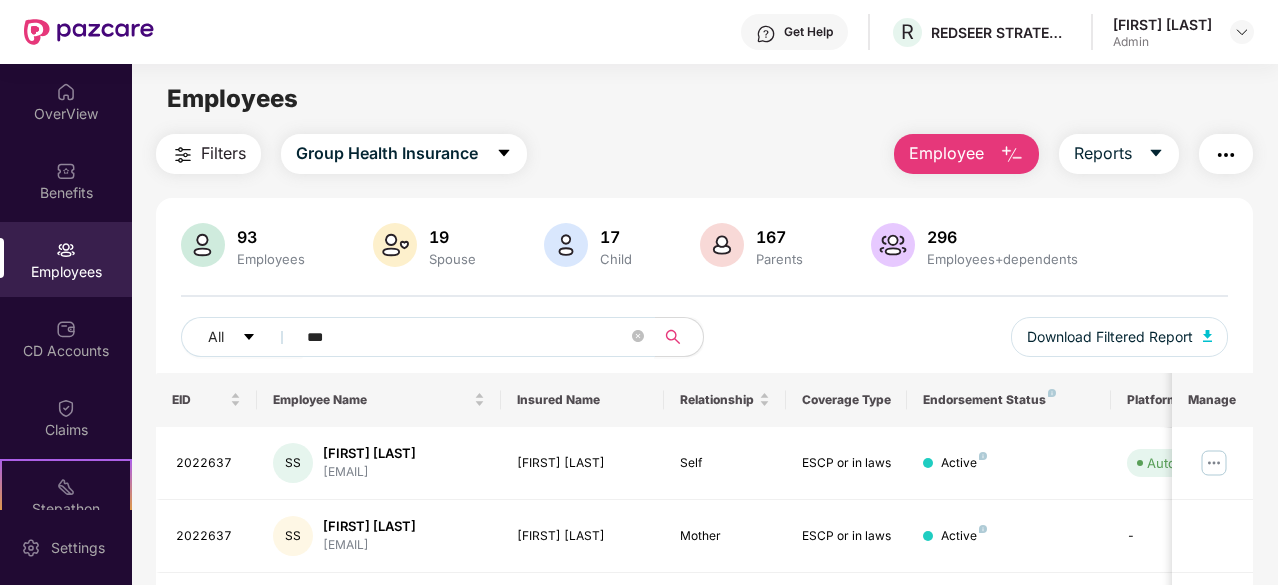 scroll, scrollTop: 130, scrollLeft: 0, axis: vertical 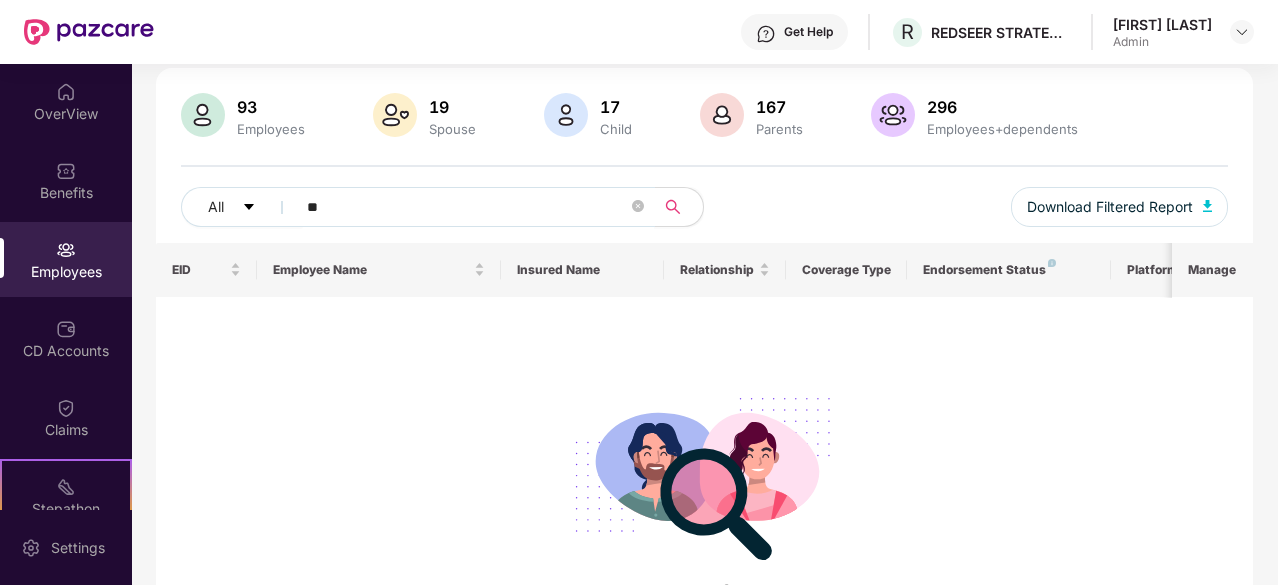 type on "*" 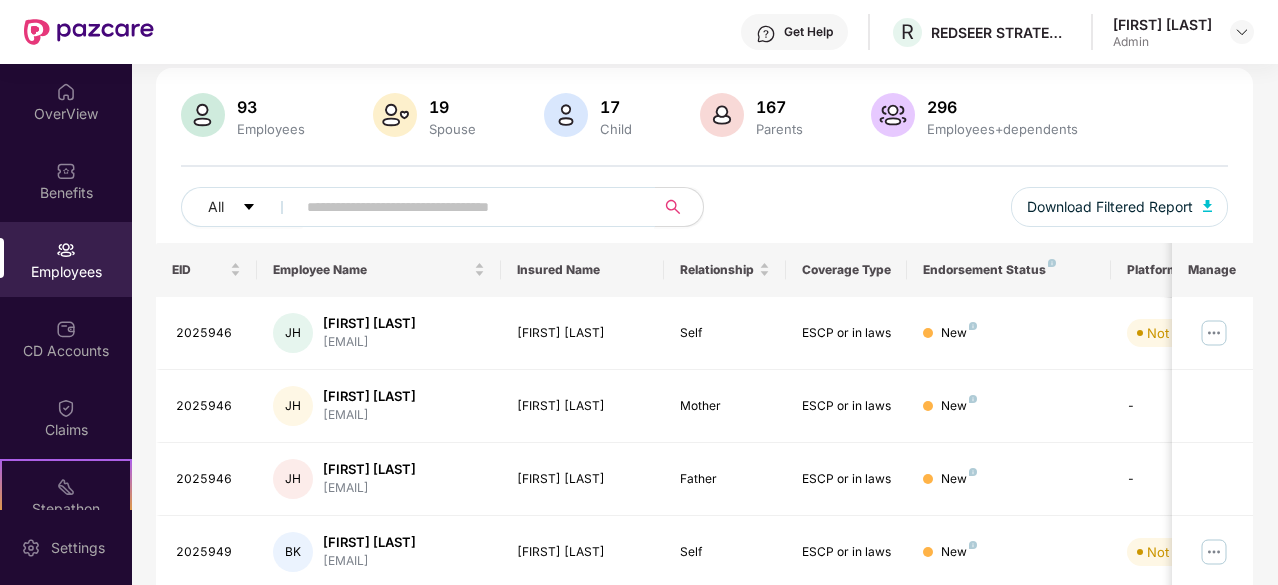 click at bounding box center (467, 207) 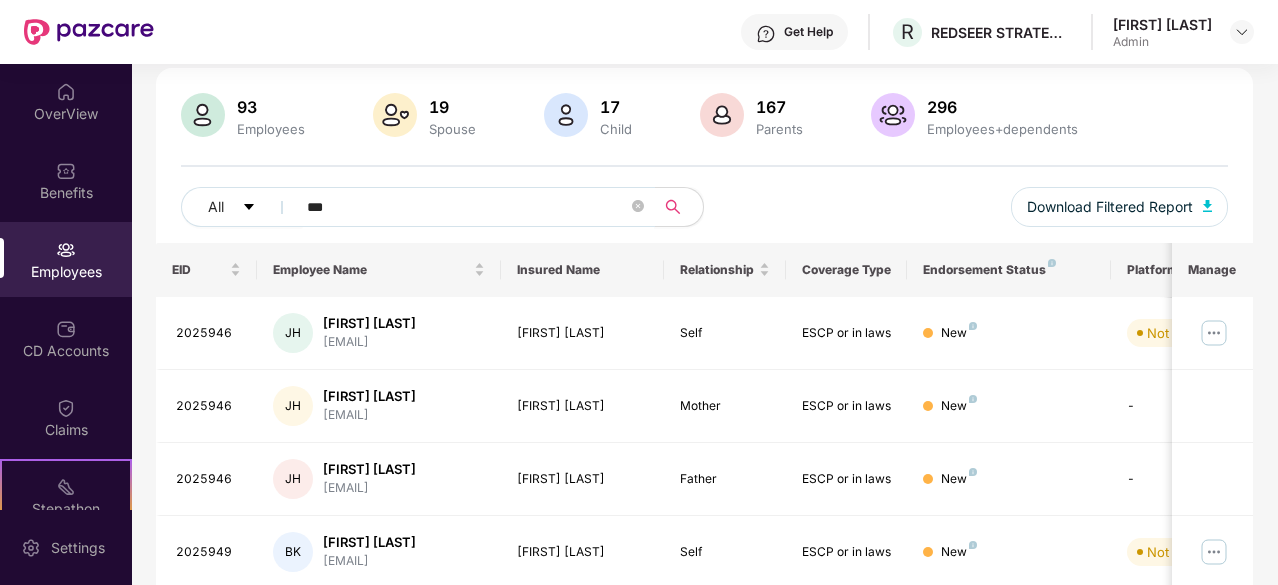 type on "****" 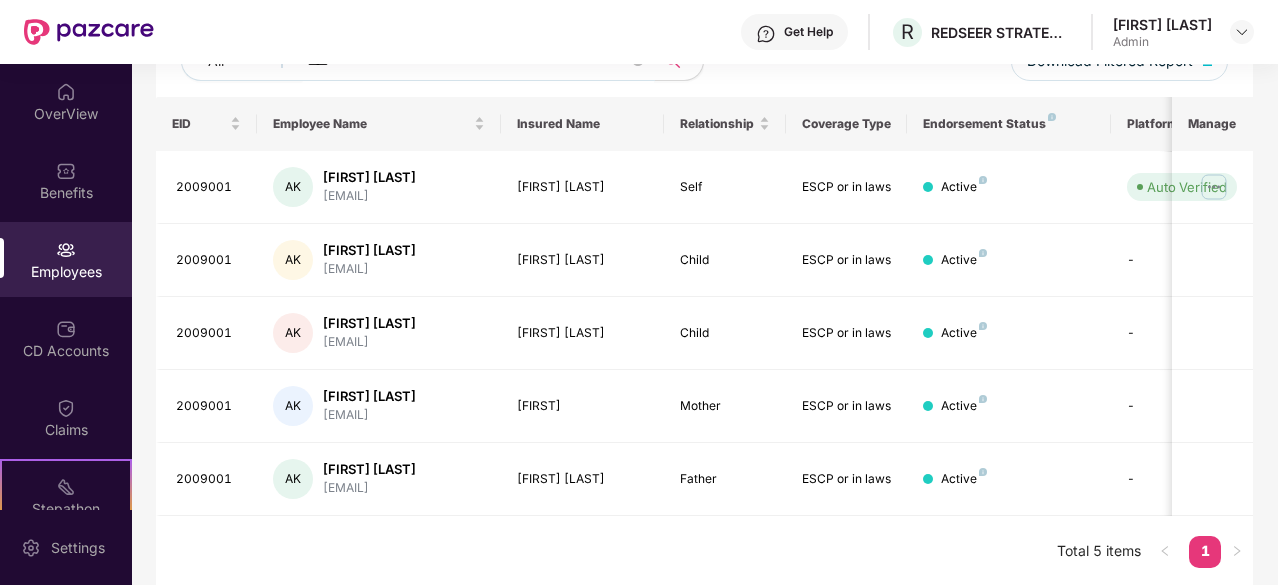 scroll, scrollTop: 0, scrollLeft: 0, axis: both 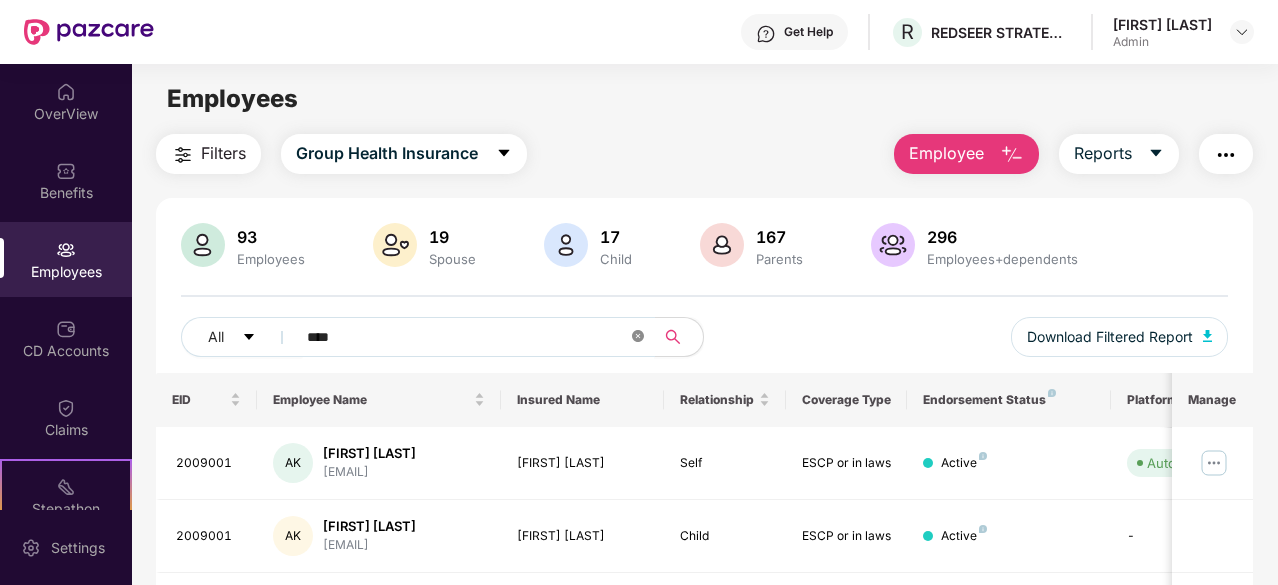 click 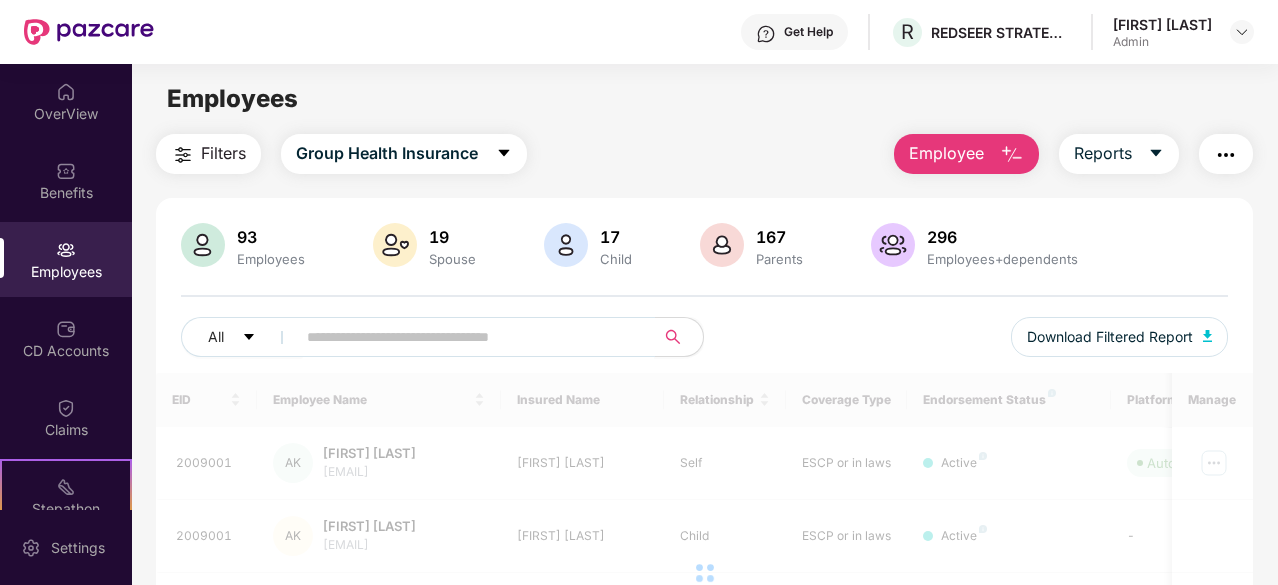 click at bounding box center [467, 337] 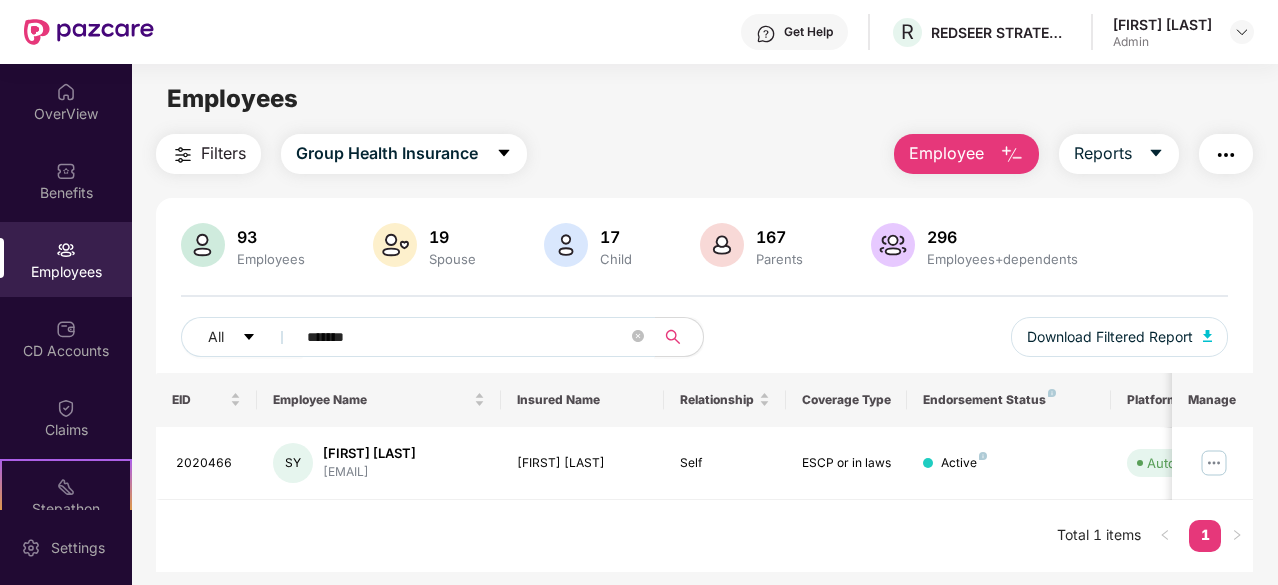 scroll, scrollTop: 64, scrollLeft: 0, axis: vertical 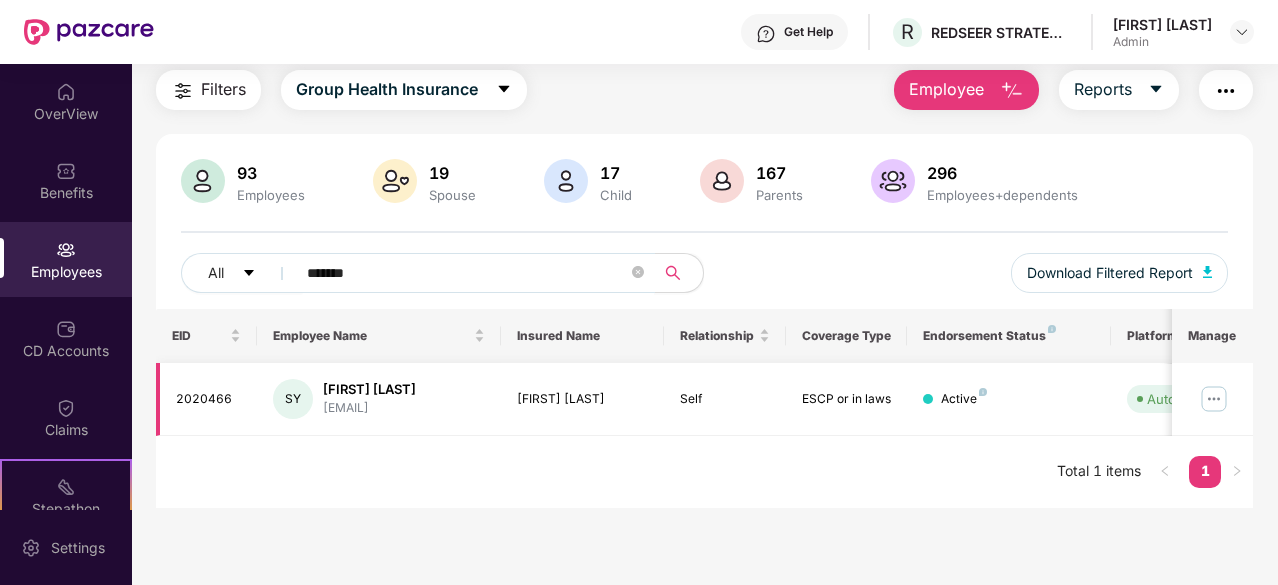 type on "*******" 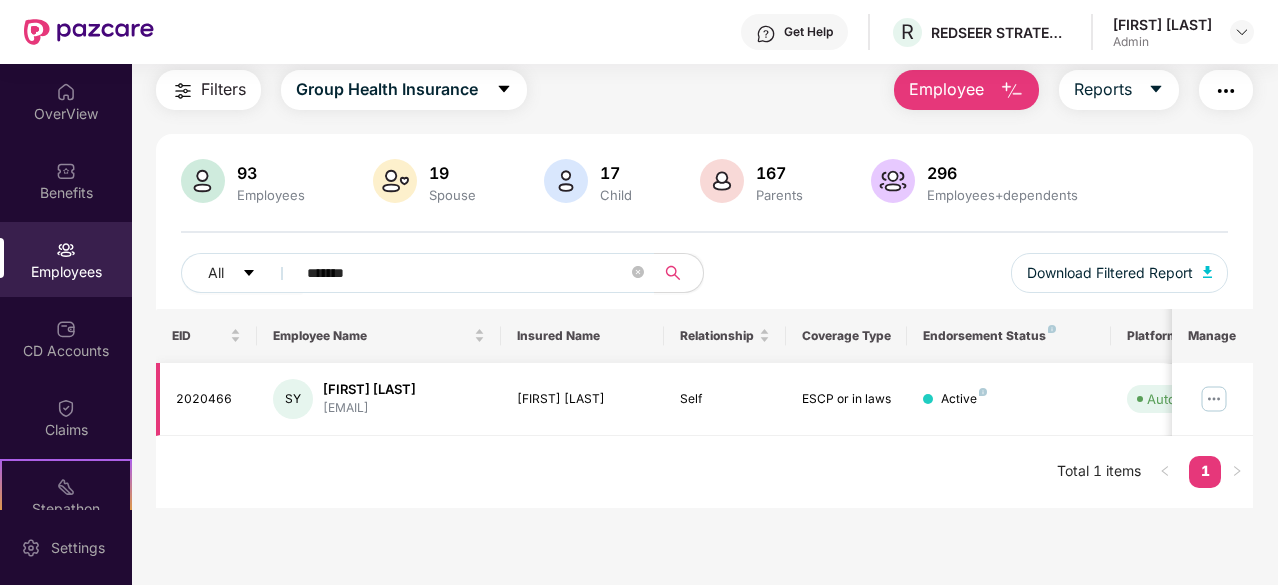 click on "[FIRST] [LAST]" at bounding box center [582, 399] 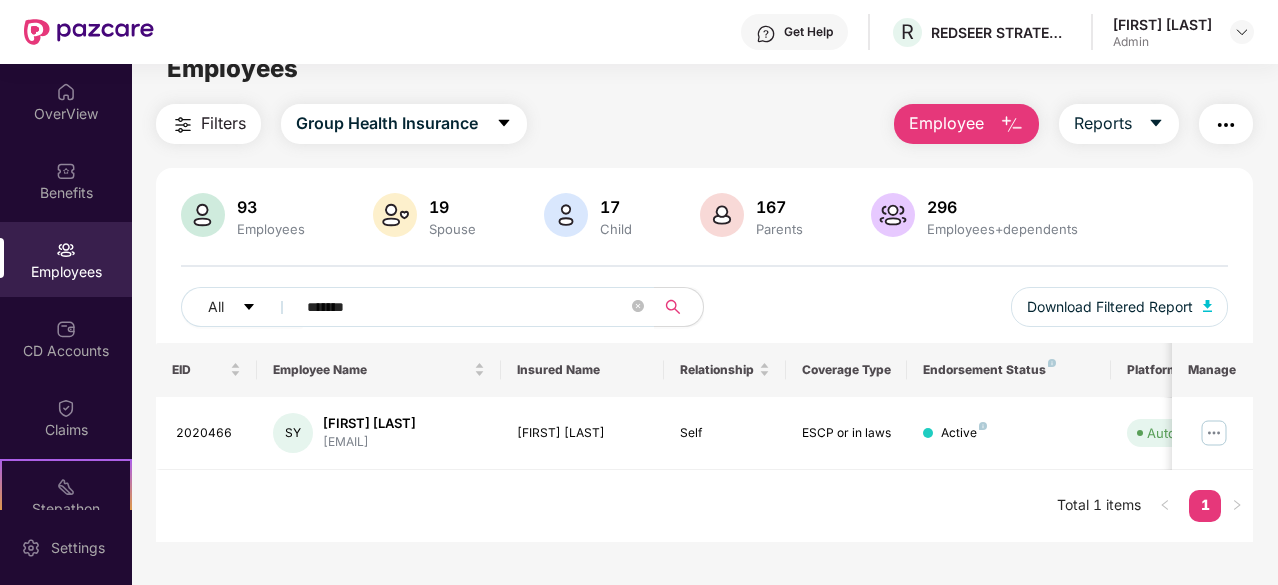 click on "Employees" at bounding box center [66, 259] 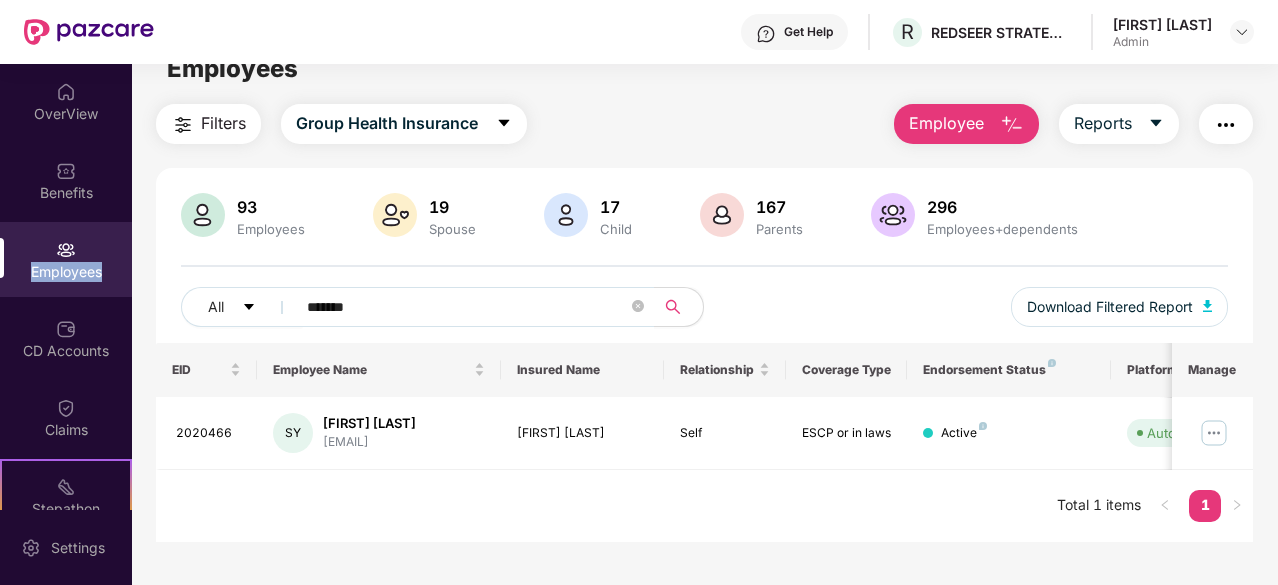 click on "Employees" at bounding box center [66, 259] 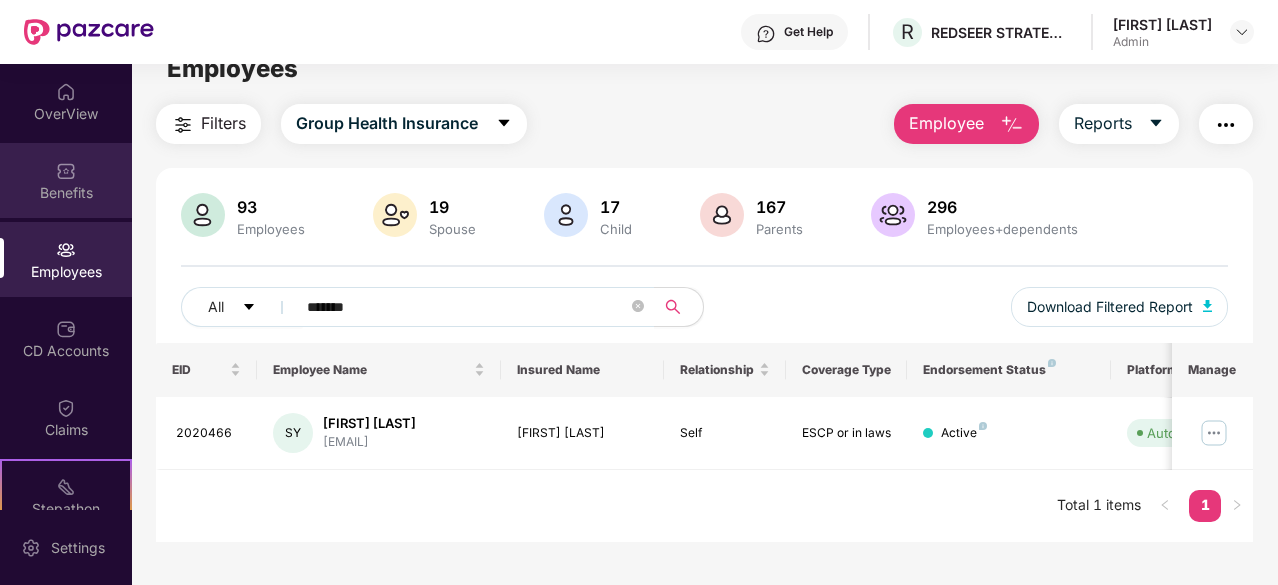 click on "Benefits" at bounding box center [66, 193] 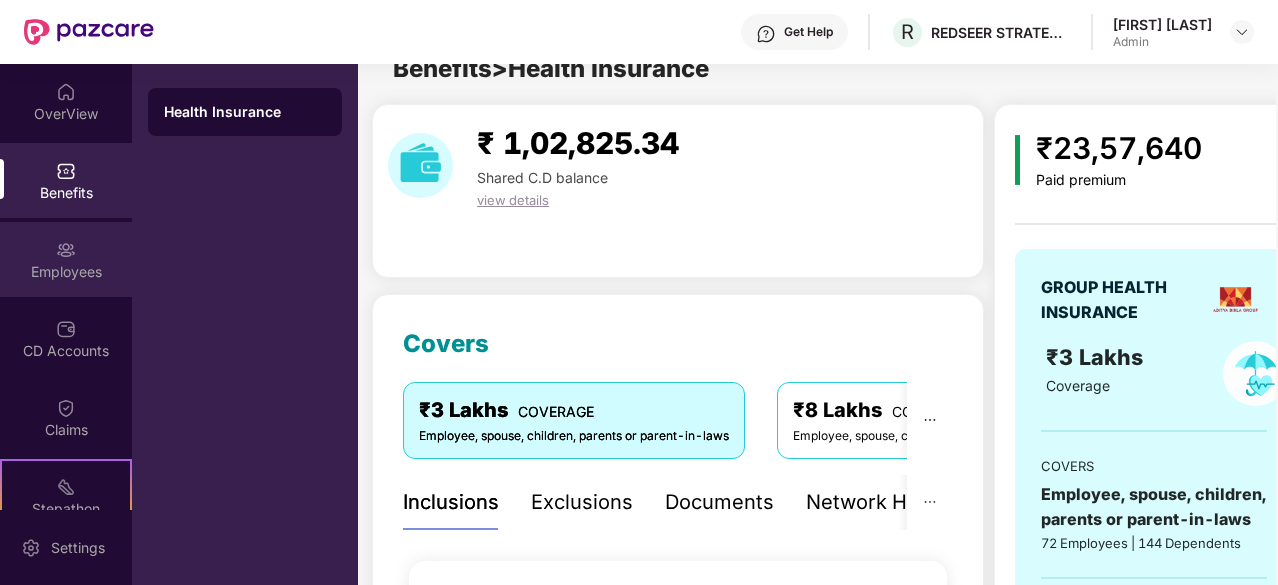 click at bounding box center [66, 250] 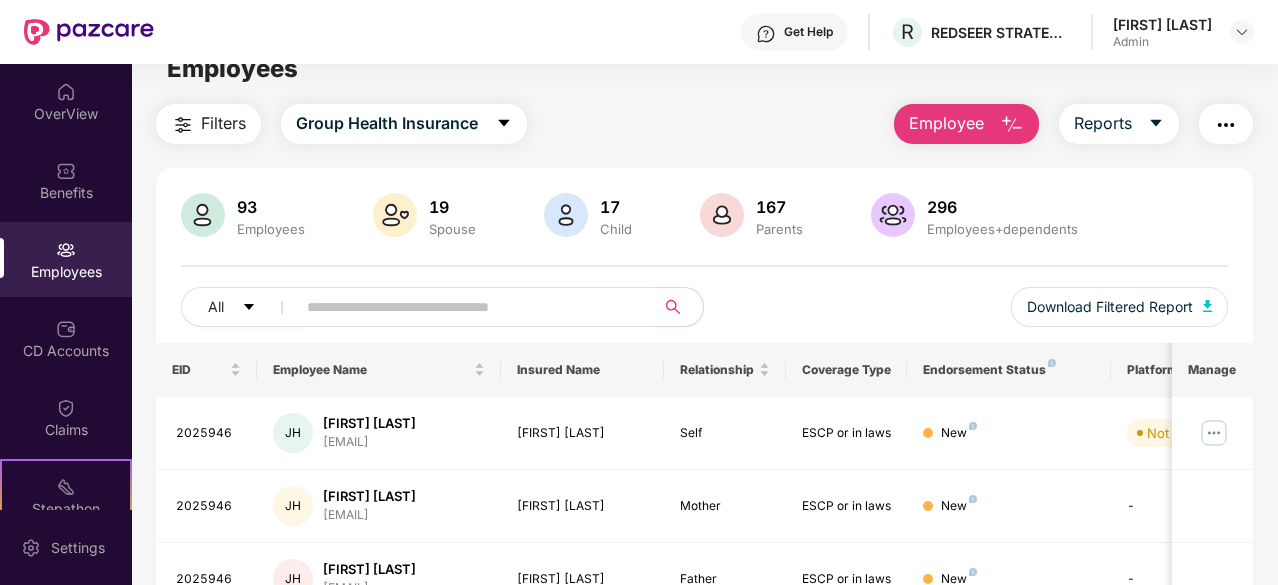 click at bounding box center [467, 307] 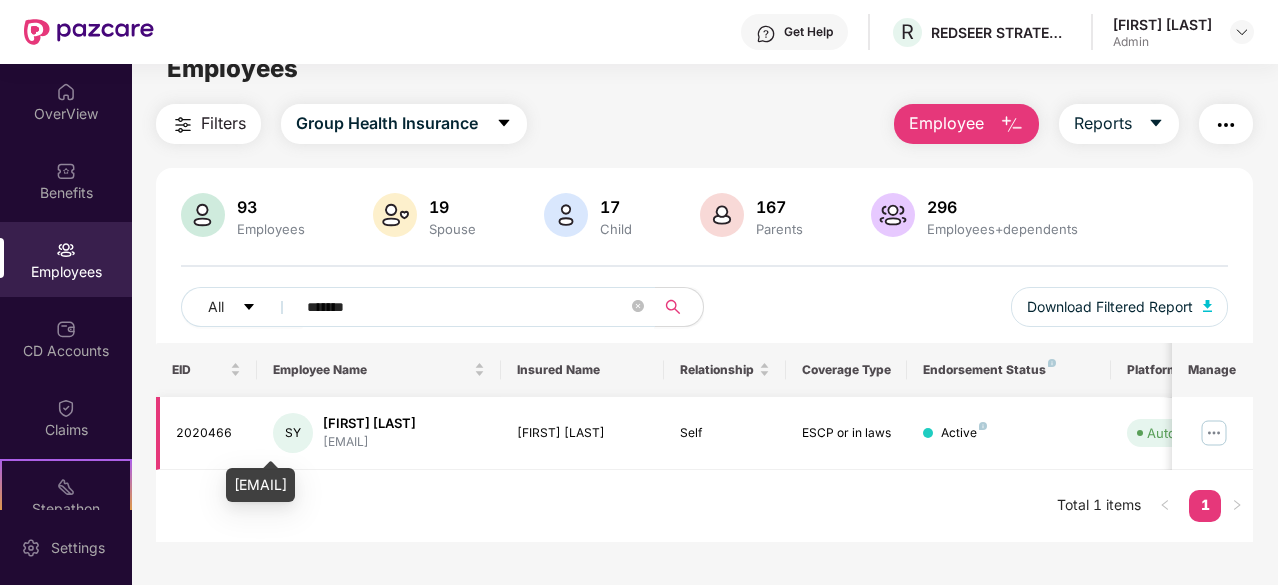 type on "*******" 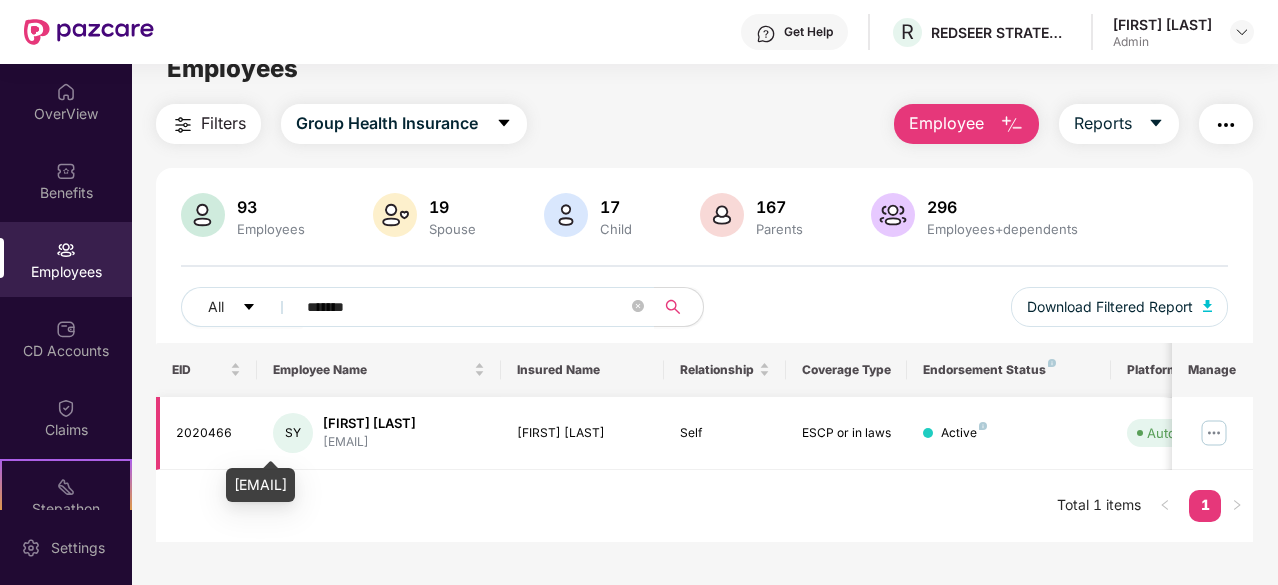 click on "[EMAIL]" at bounding box center [369, 442] 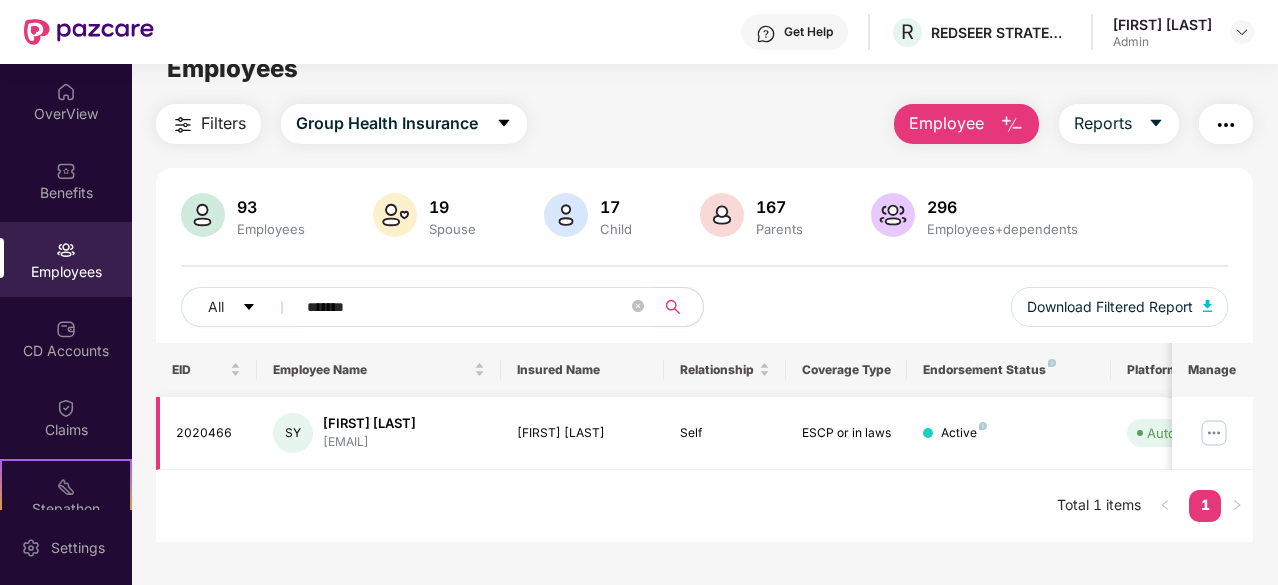 click at bounding box center [1214, 433] 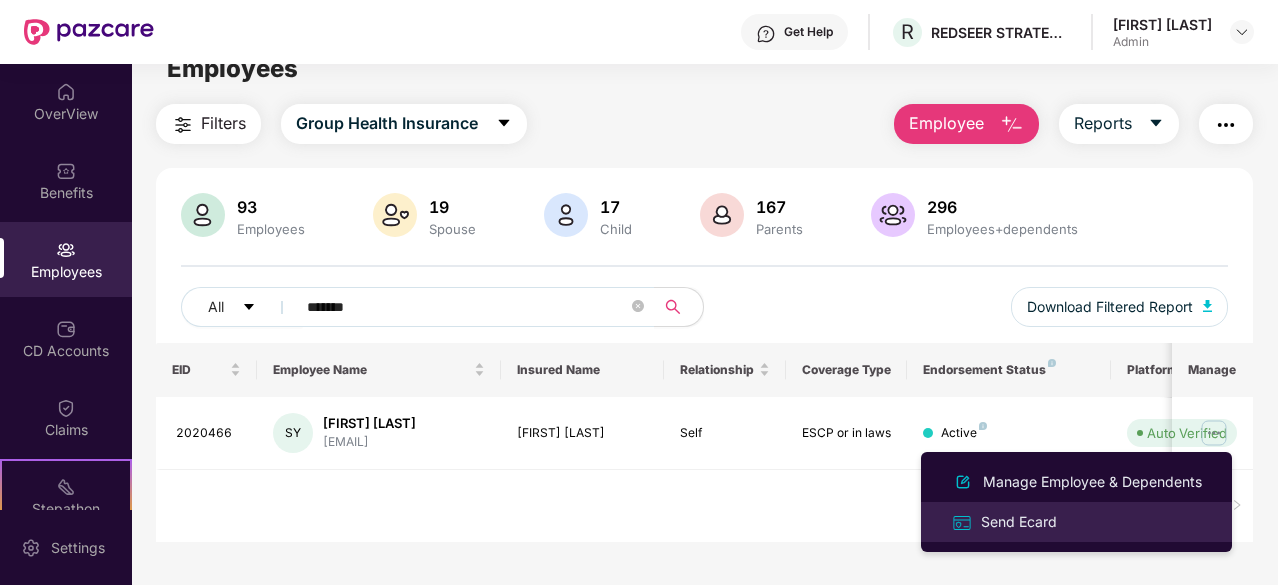 click on "Send Ecard" at bounding box center [1076, 521] 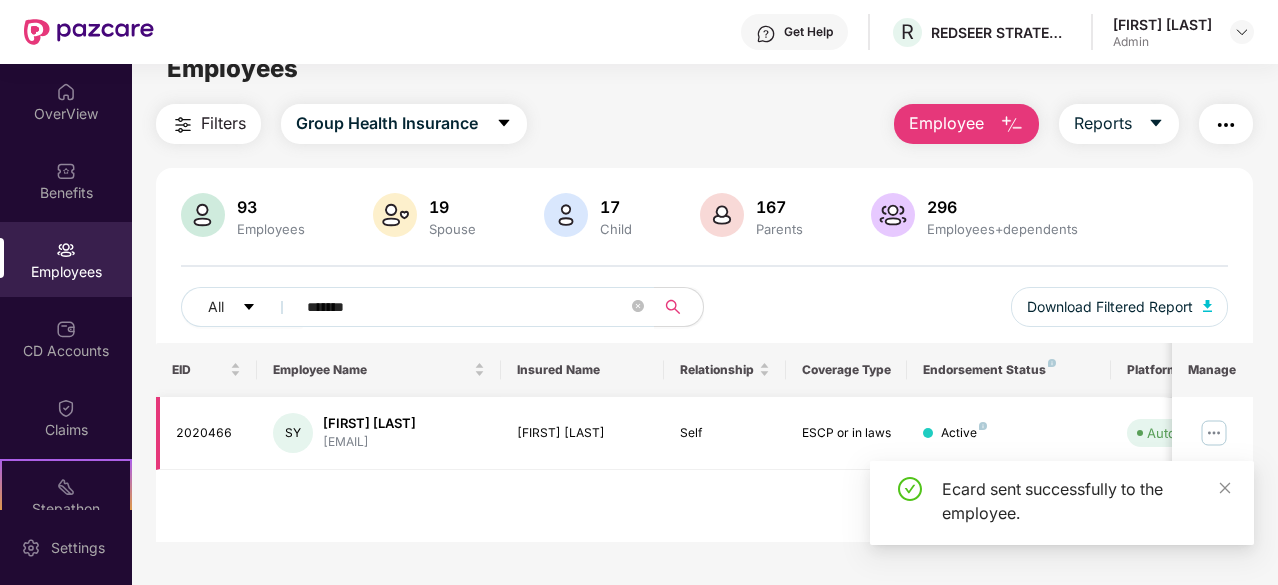 click at bounding box center [1214, 433] 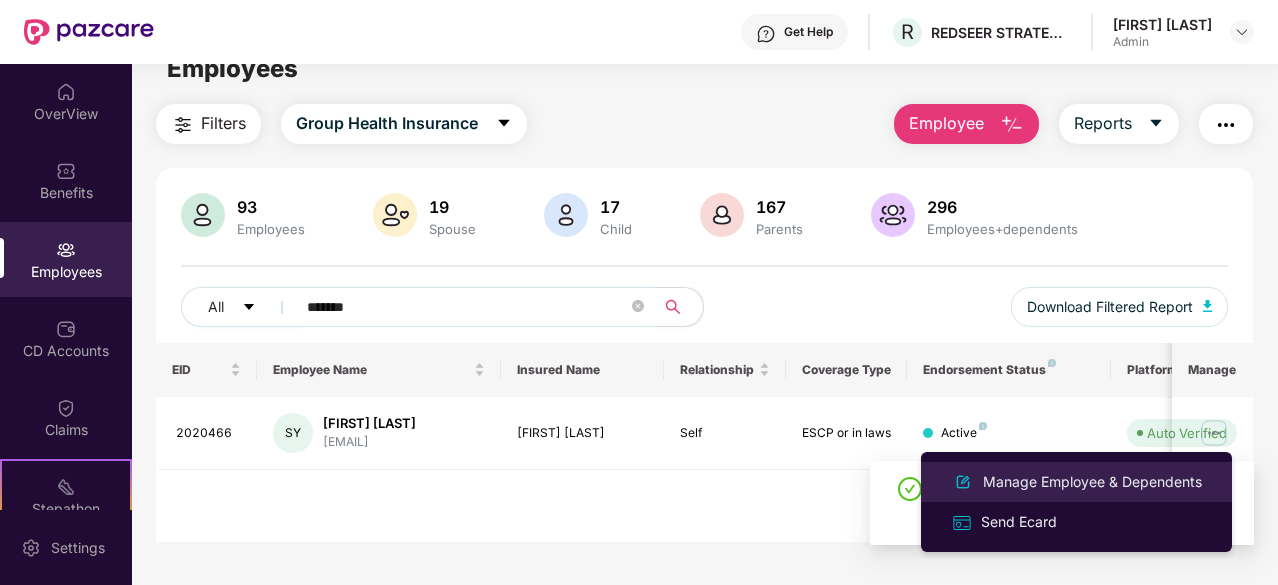 click on "Manage Employee & Dependents" at bounding box center [1092, 482] 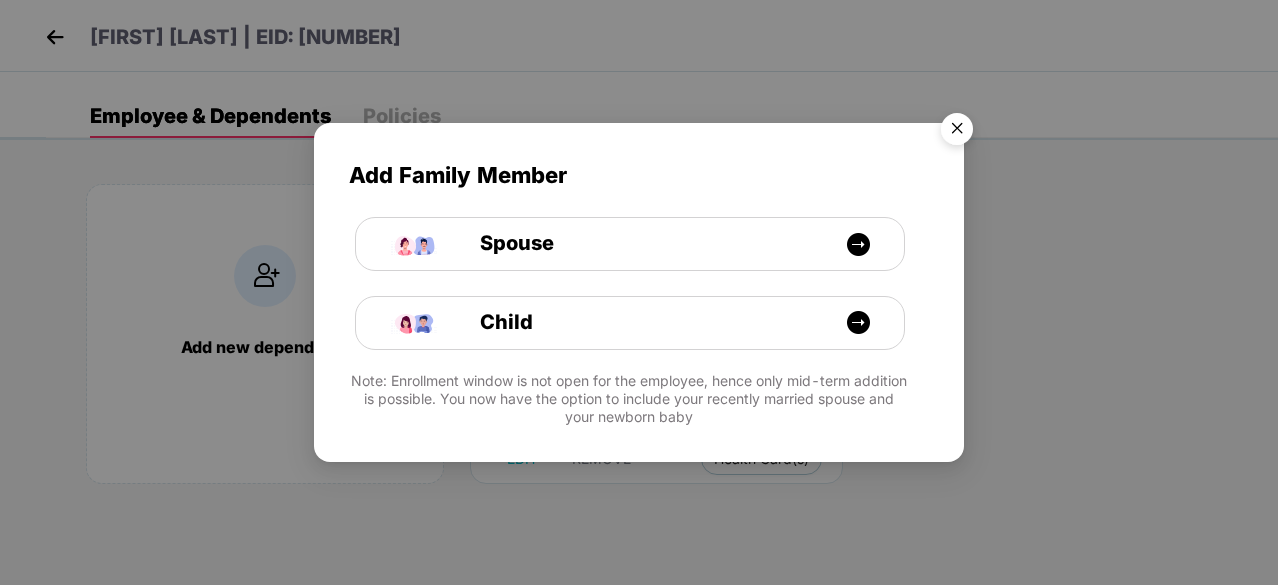 click at bounding box center [957, 132] 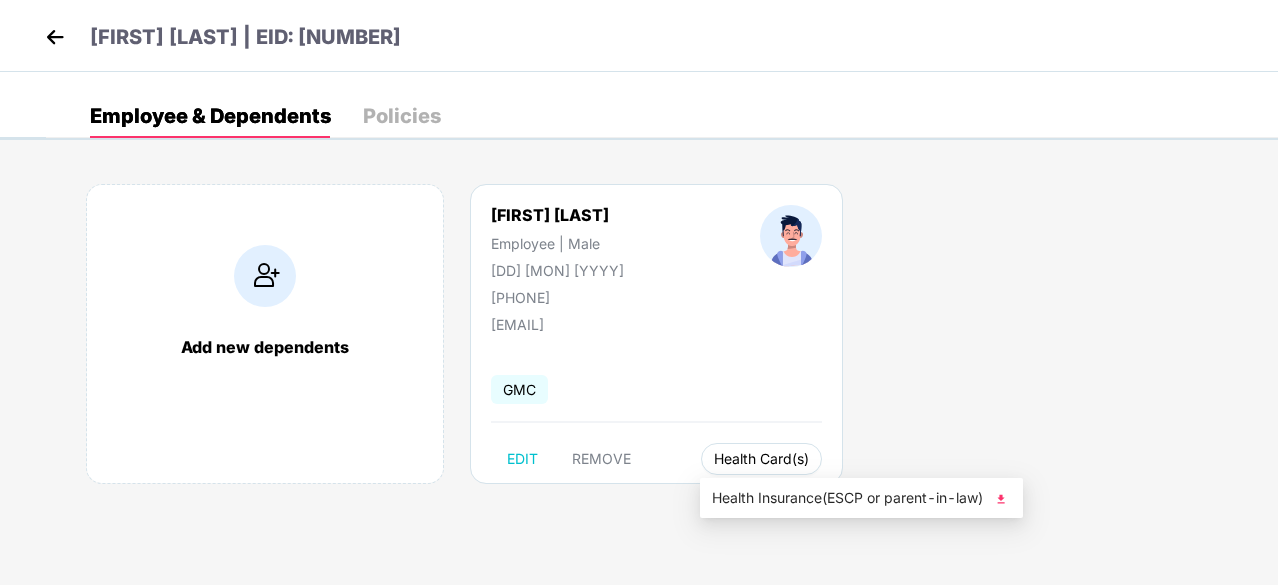 click on "Health Card(s)" at bounding box center [761, 459] 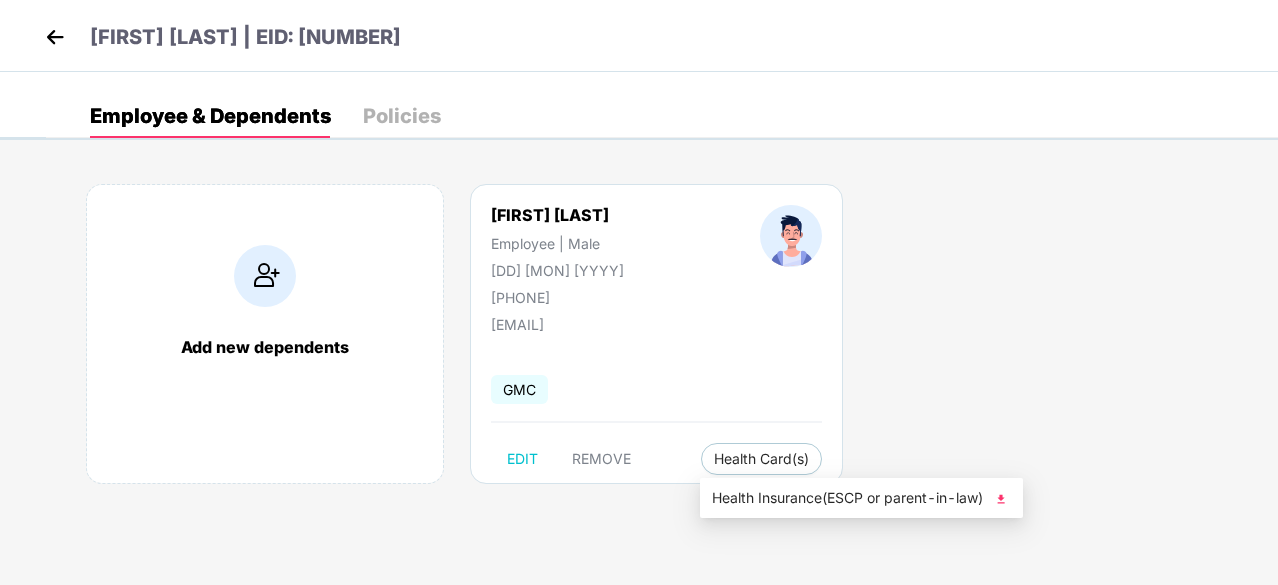 click on "Health Insurance(ESCP or parent-in-law)" at bounding box center [861, 498] 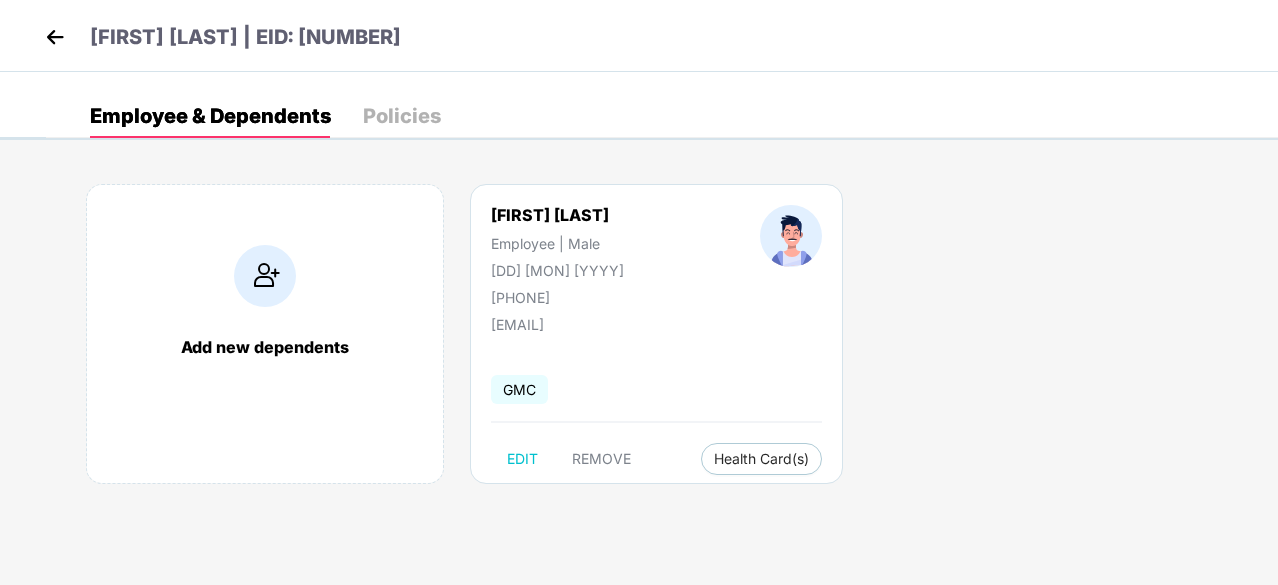 click at bounding box center (55, 37) 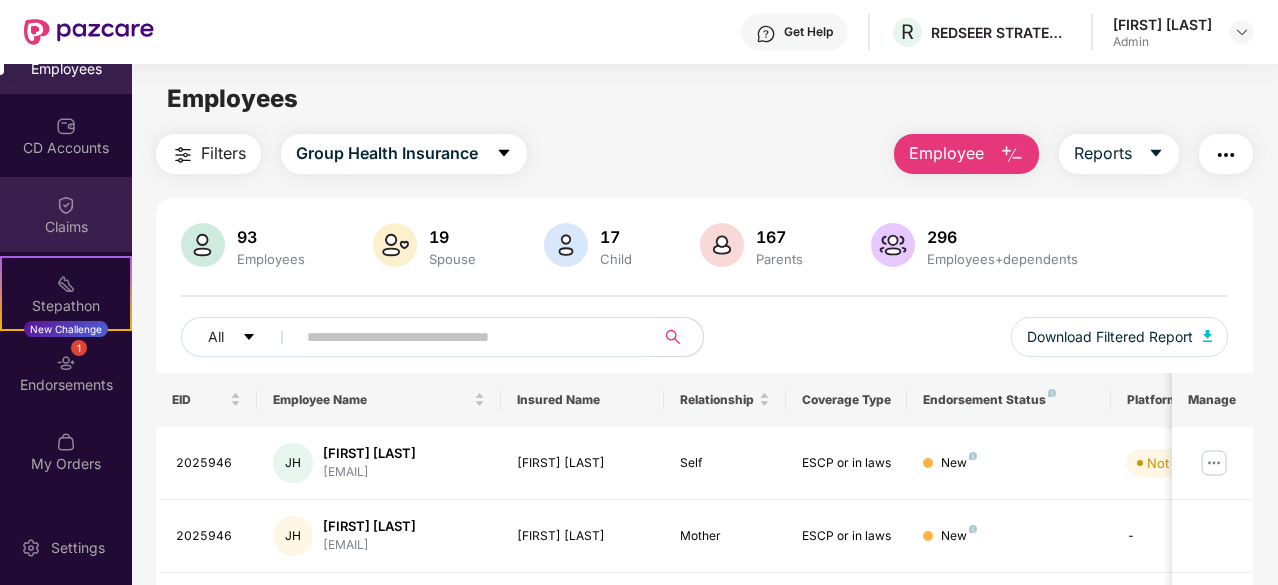 scroll, scrollTop: 205, scrollLeft: 0, axis: vertical 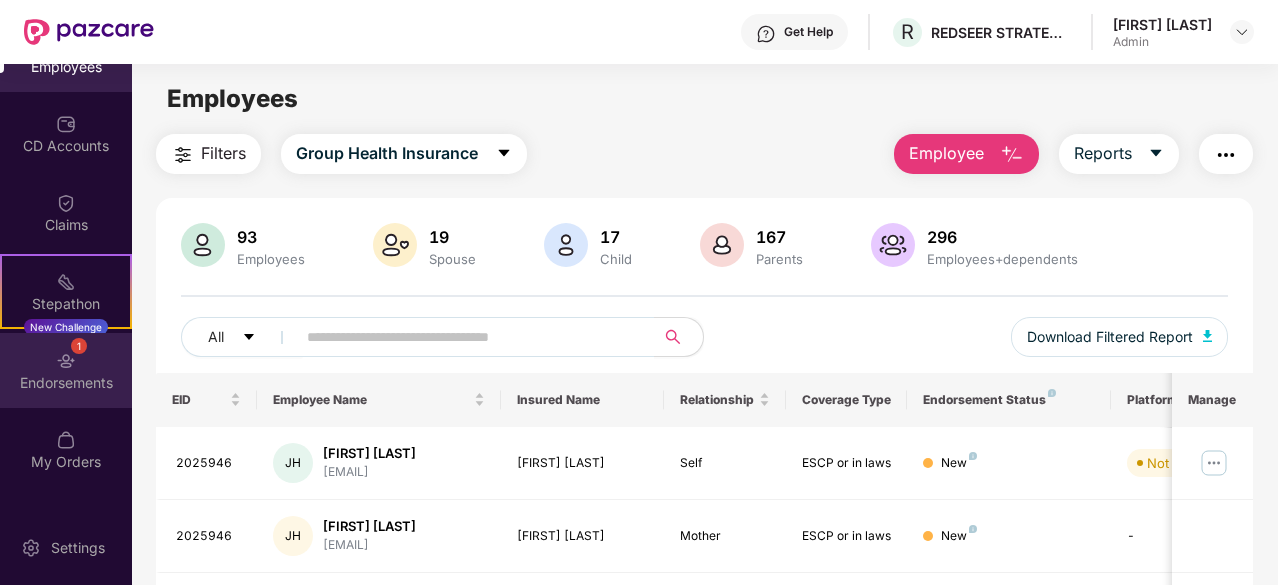 click on "Endorsements" at bounding box center (66, 383) 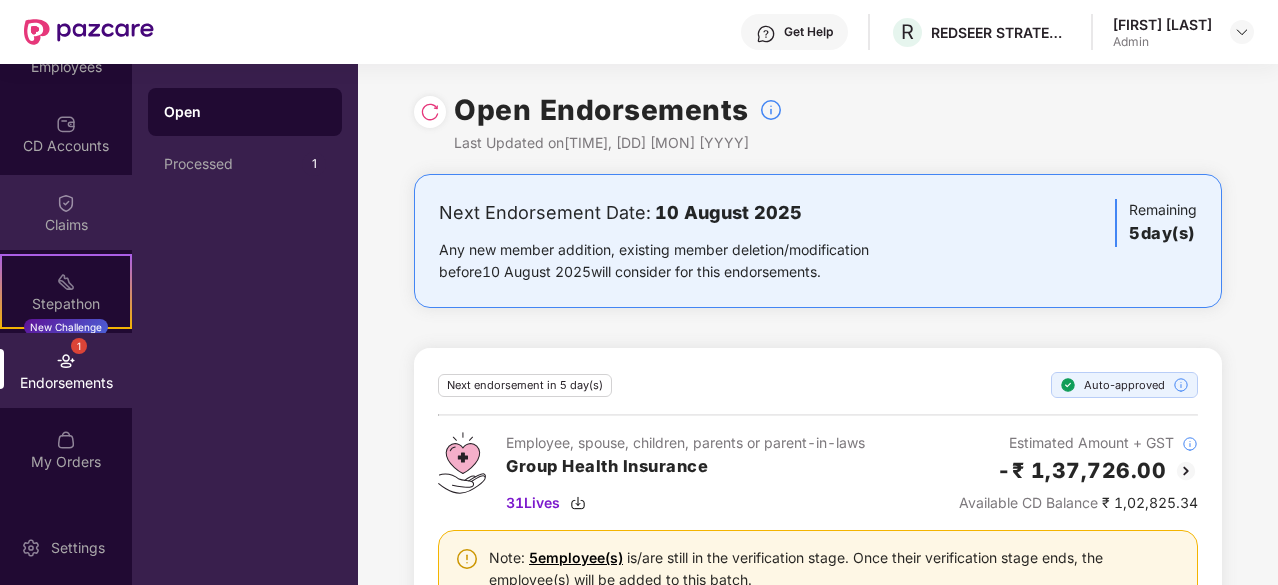 scroll, scrollTop: 0, scrollLeft: 0, axis: both 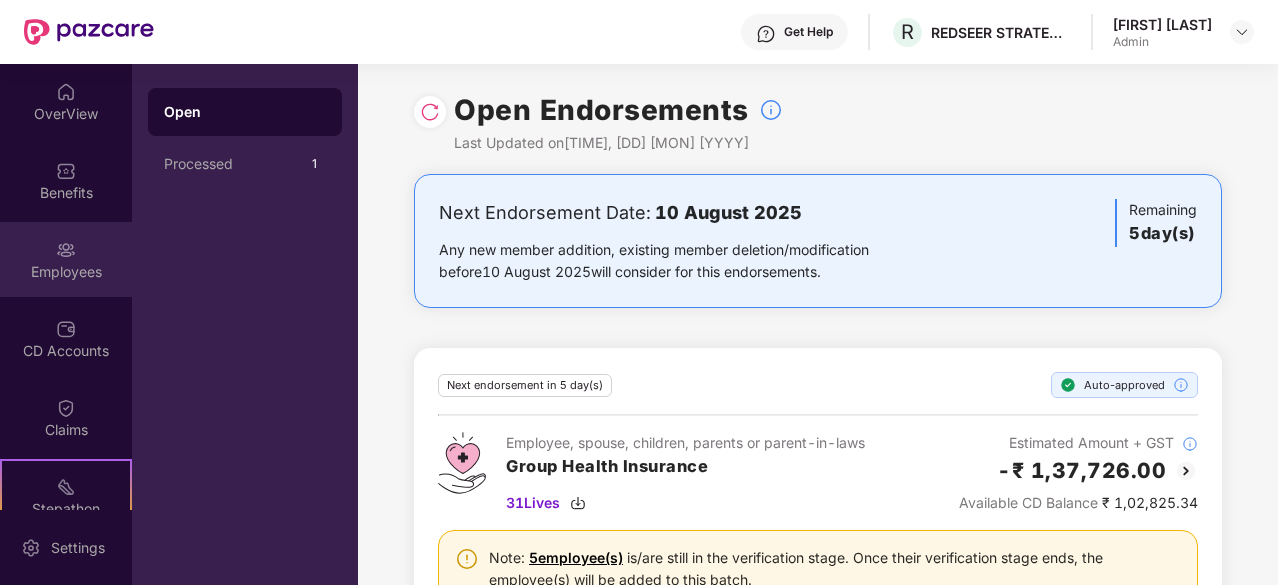 click on "Employees" at bounding box center (66, 259) 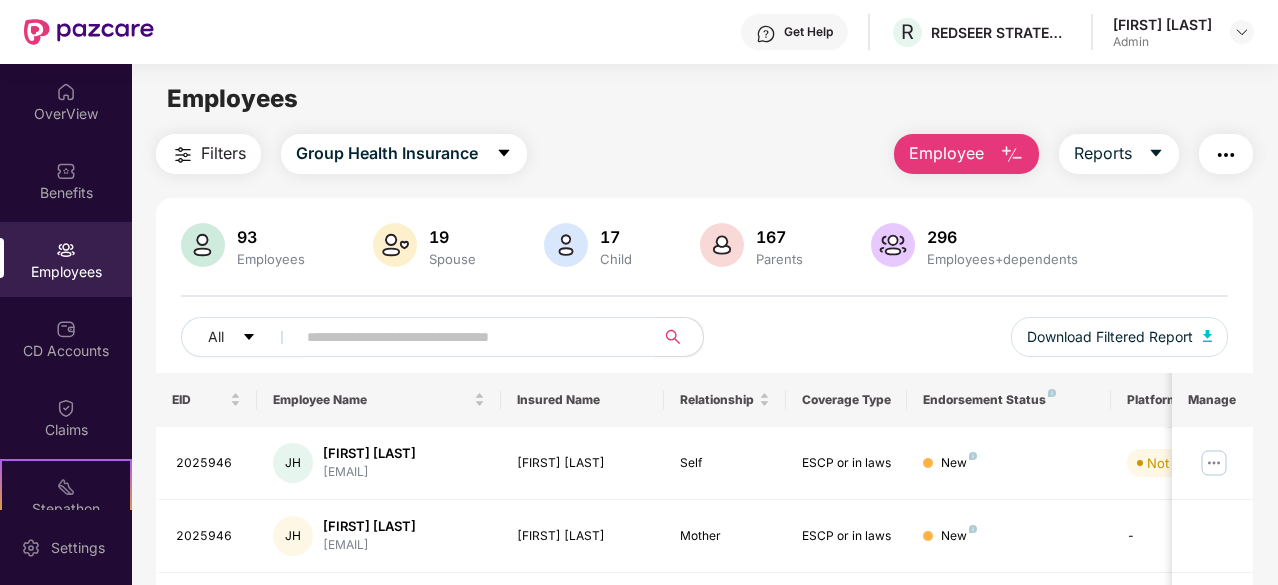 click at bounding box center (467, 337) 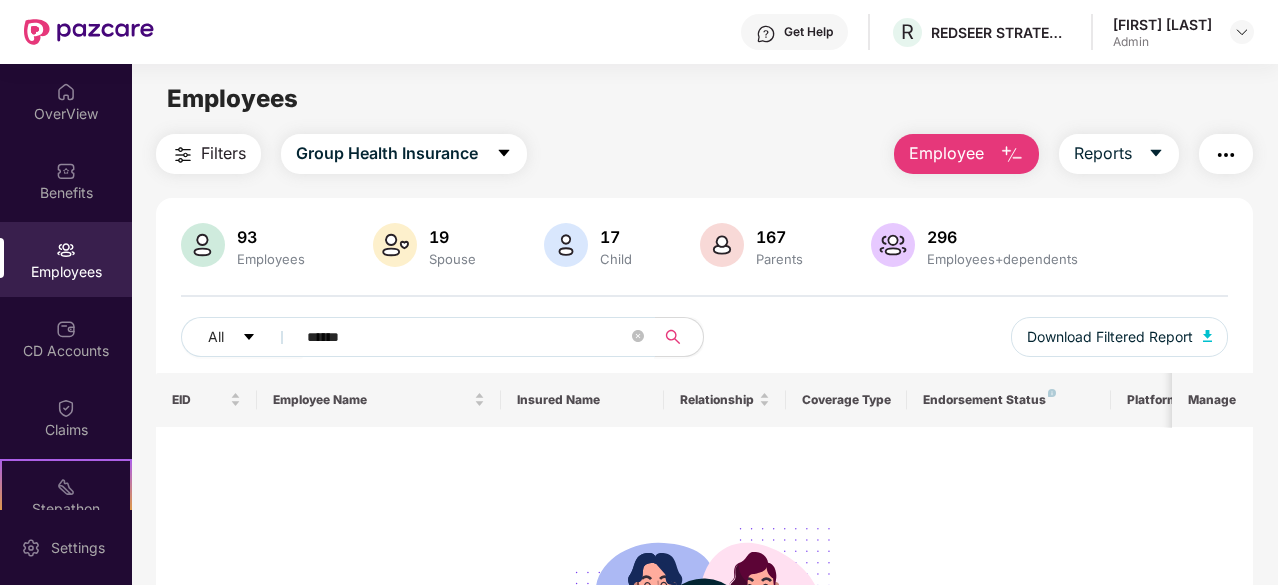 type on "*****" 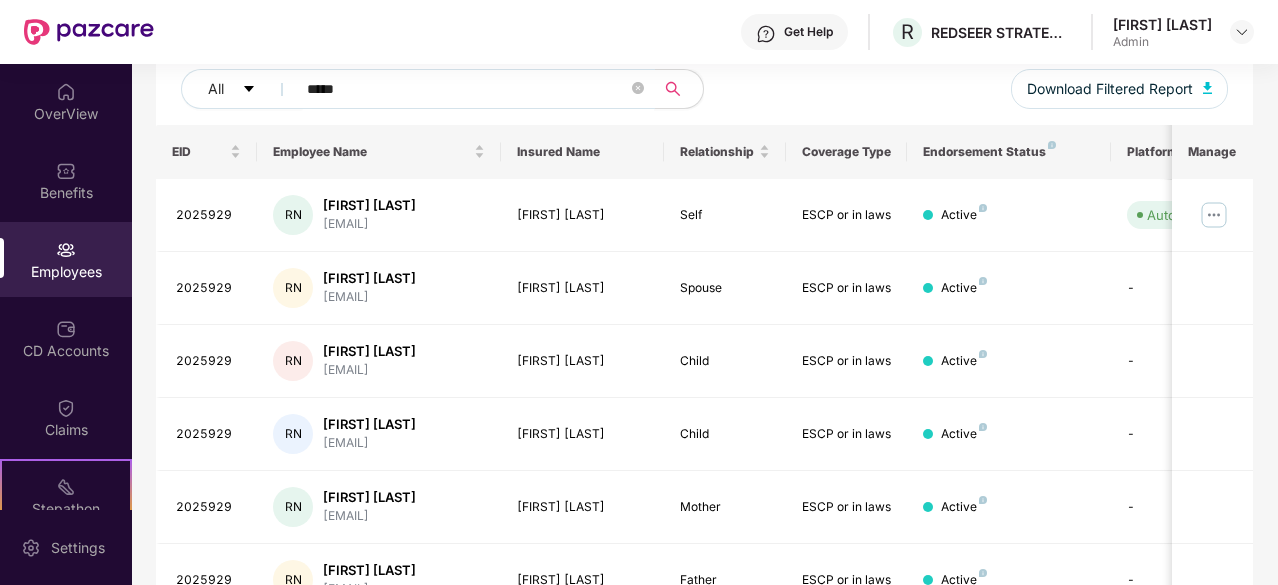 scroll, scrollTop: 348, scrollLeft: 0, axis: vertical 